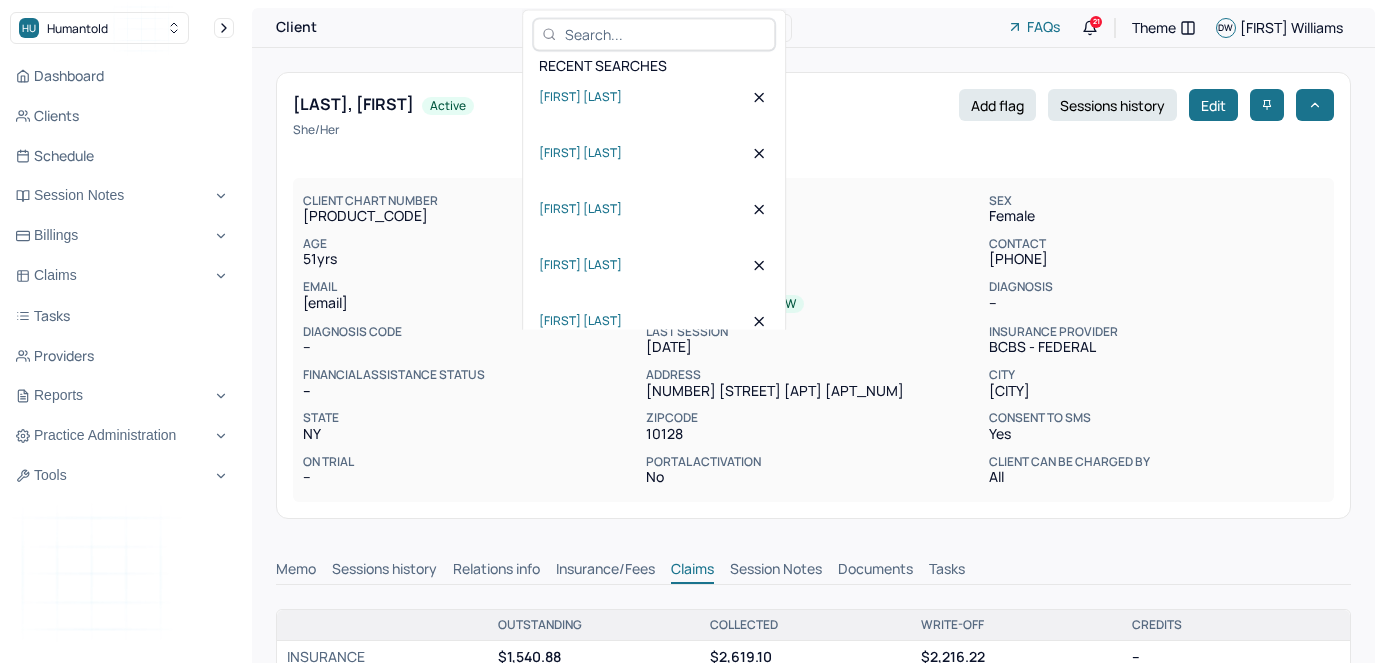 scroll, scrollTop: 0, scrollLeft: 0, axis: both 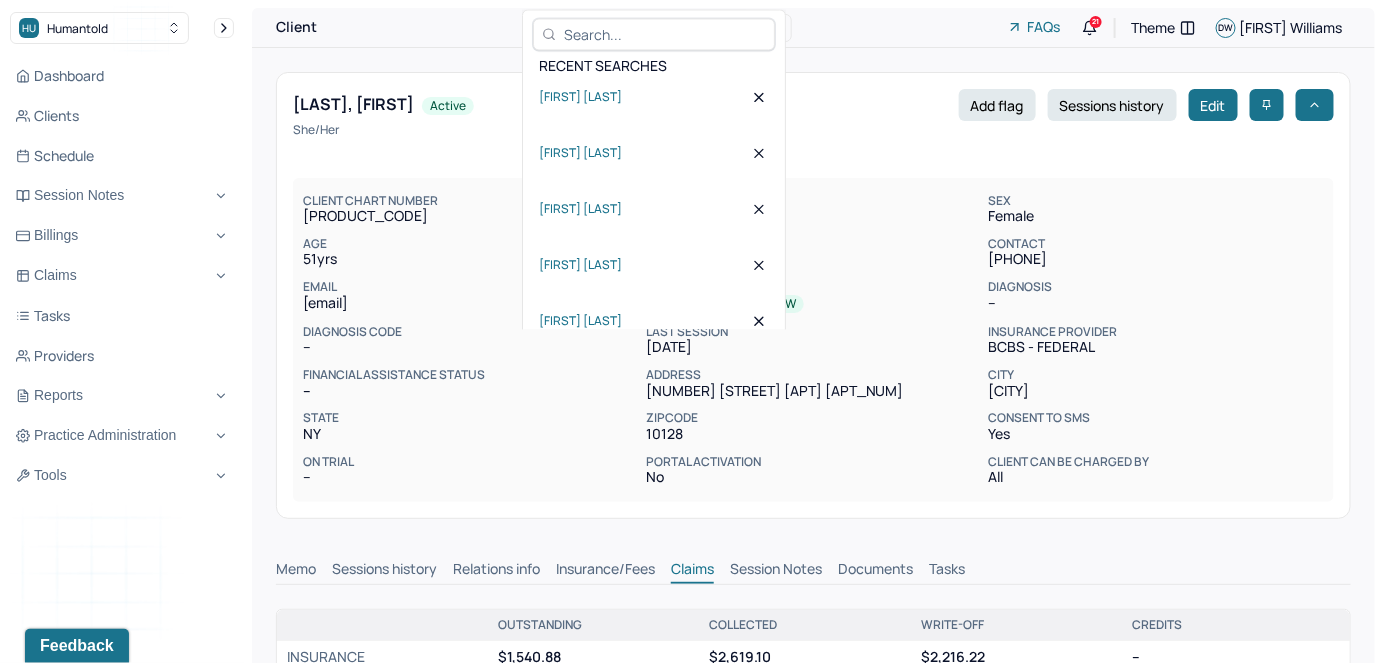 click at bounding box center [666, 34] 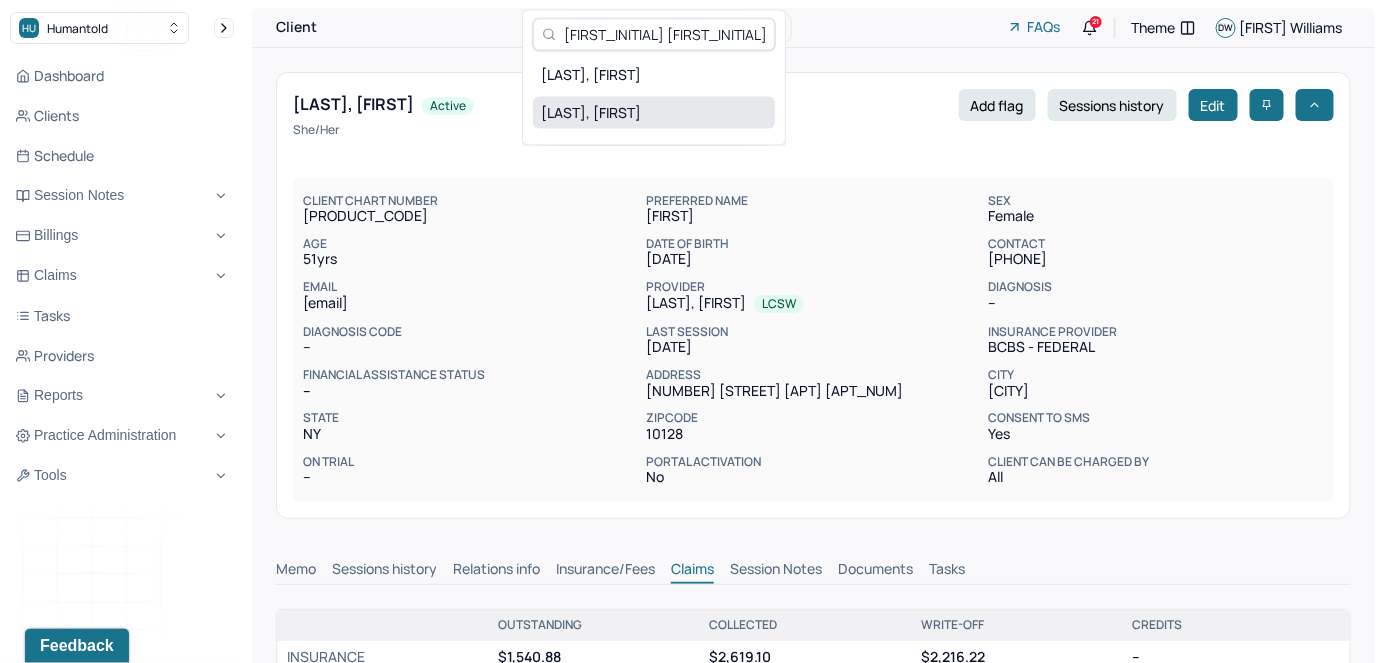 type on "[FIRST_INITIAL] [FIRST_INITIAL]" 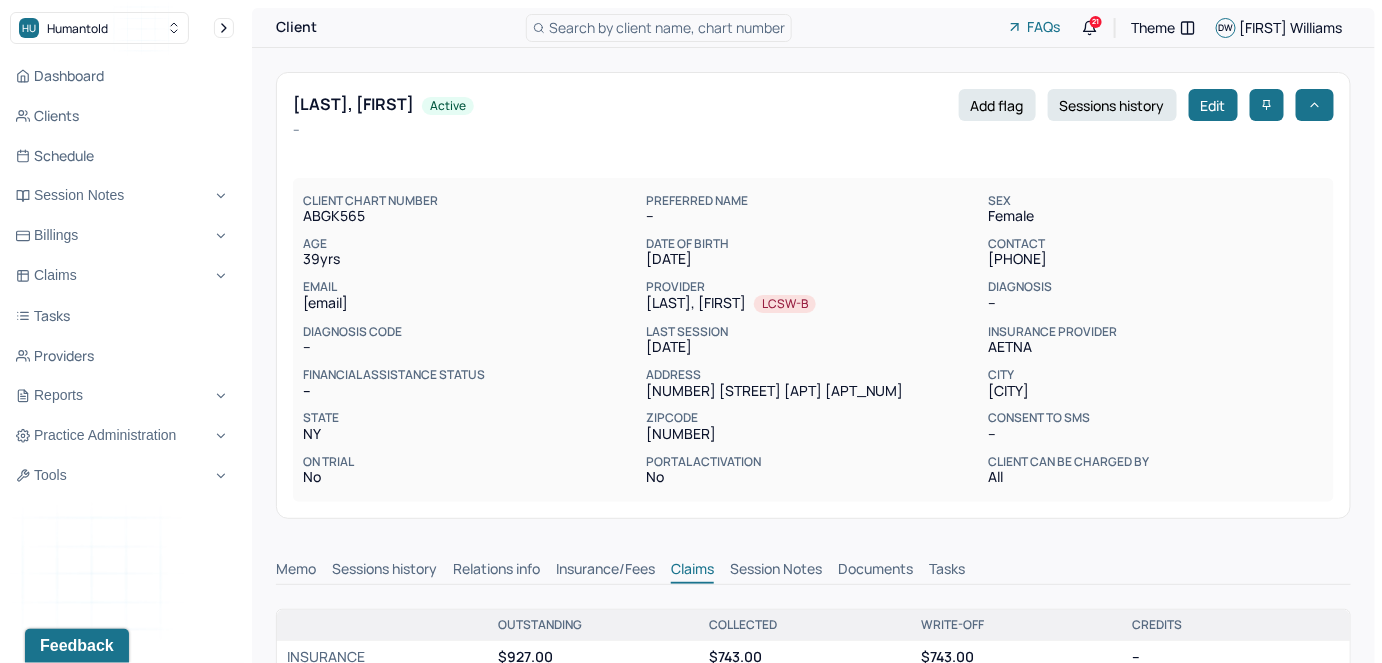 scroll, scrollTop: 0, scrollLeft: 0, axis: both 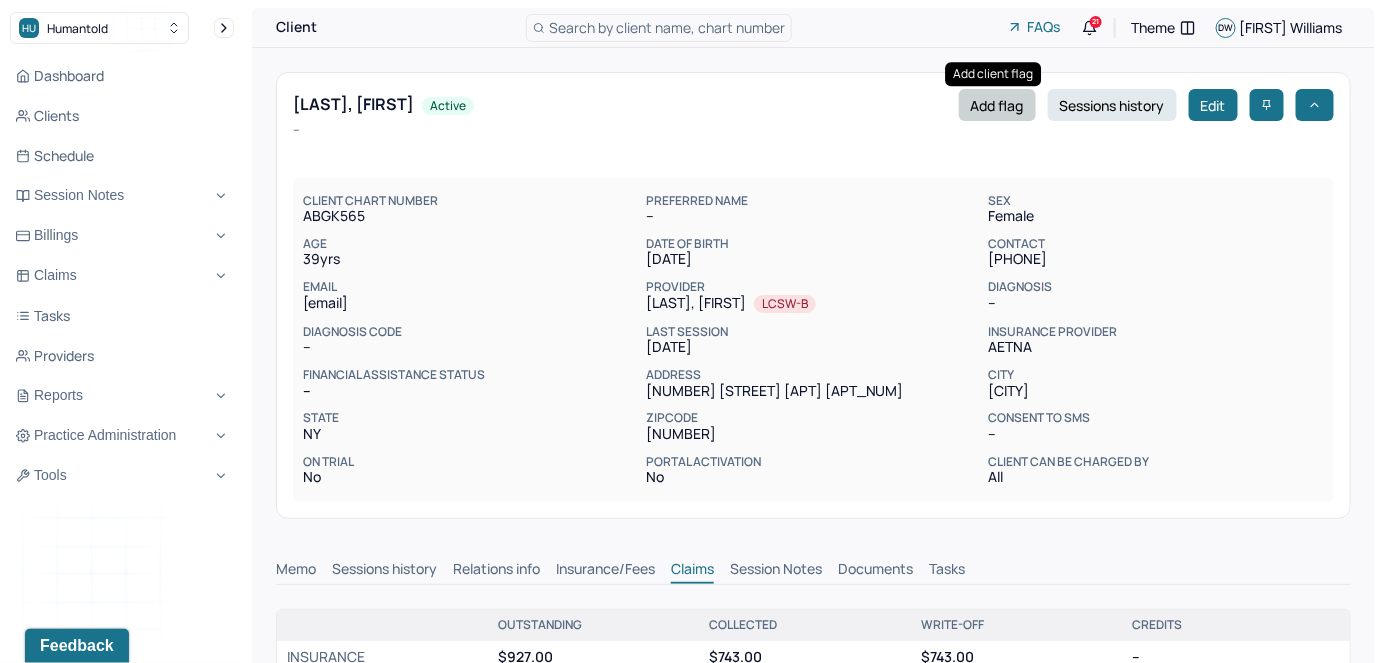 click on "Add flag" at bounding box center [997, 105] 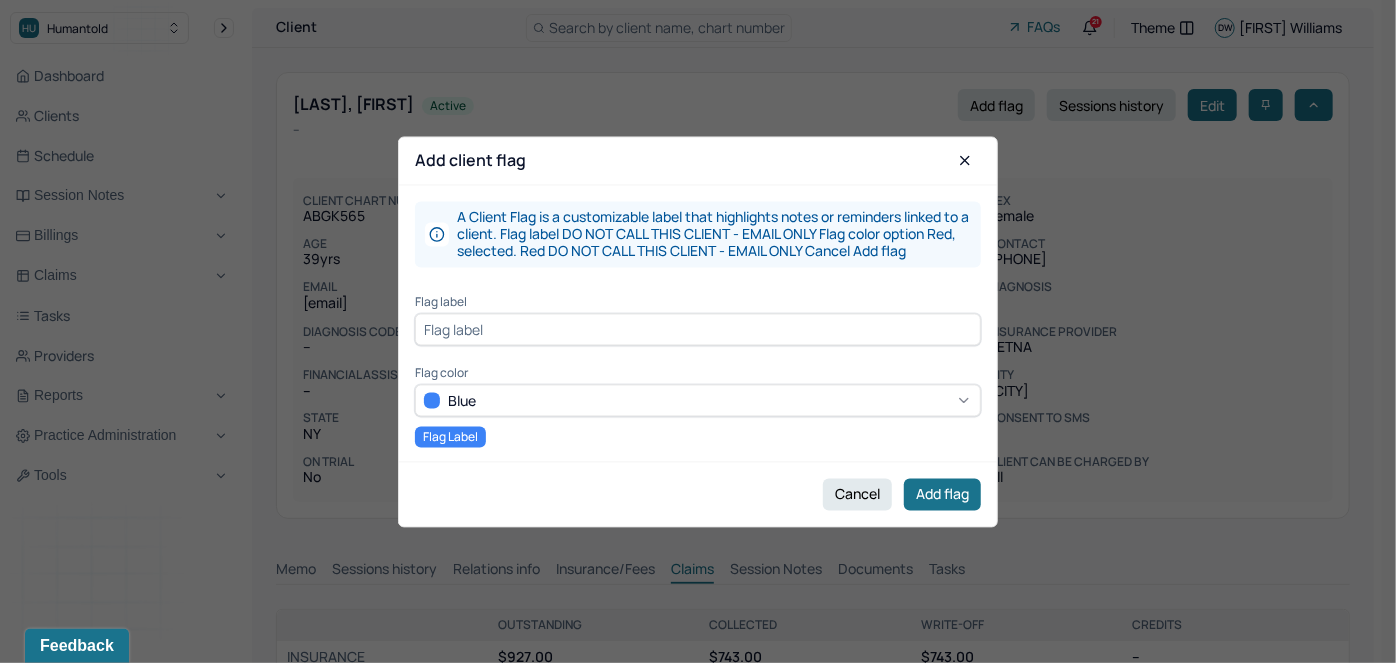 click at bounding box center (698, 330) 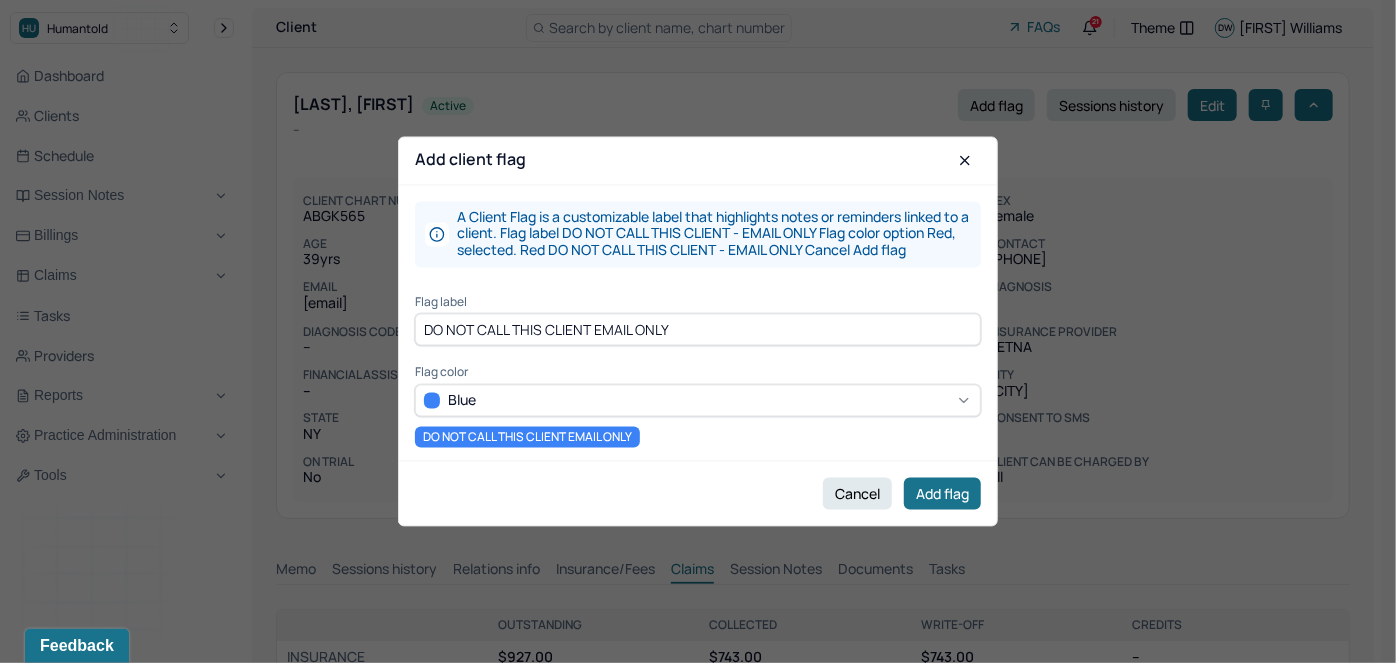 drag, startPoint x: 589, startPoint y: 323, endPoint x: 701, endPoint y: 331, distance: 112.28535 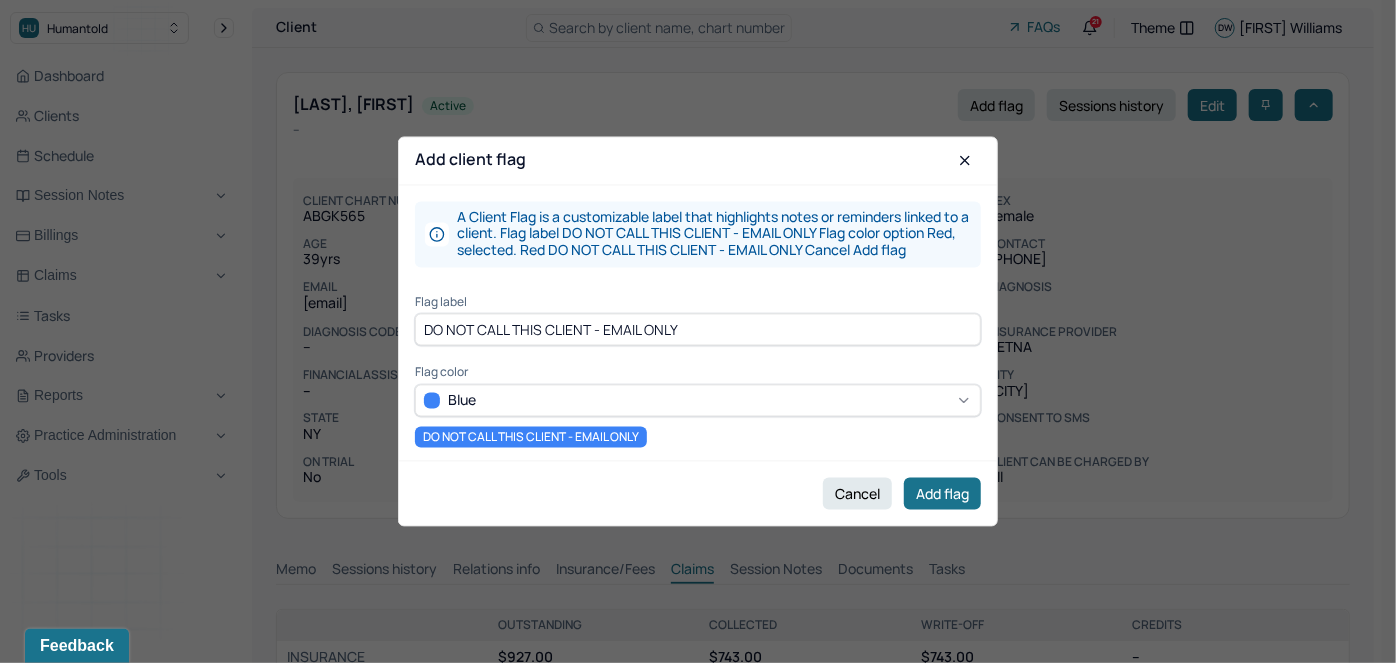 type on "DO NOT CALL THIS CLIENT - EMAIL ONLY" 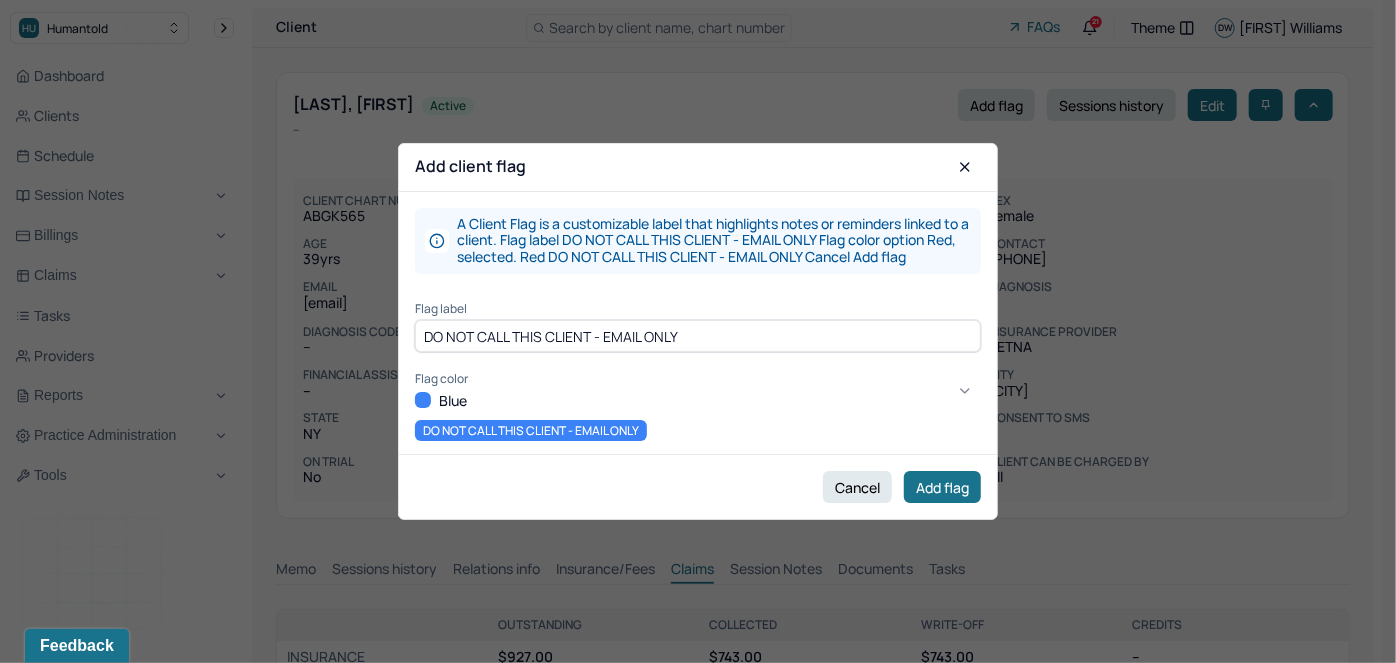 click on "Red" at bounding box center [691, 1880] 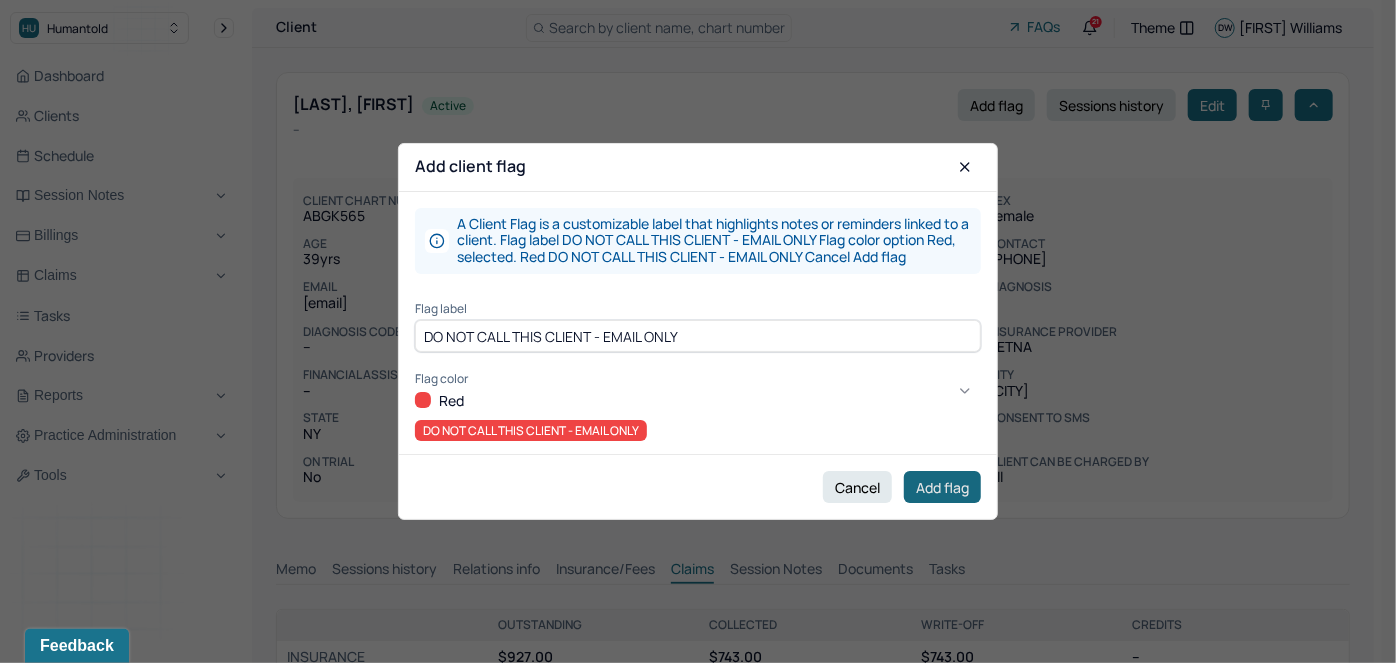click on "Add flag" at bounding box center (942, 487) 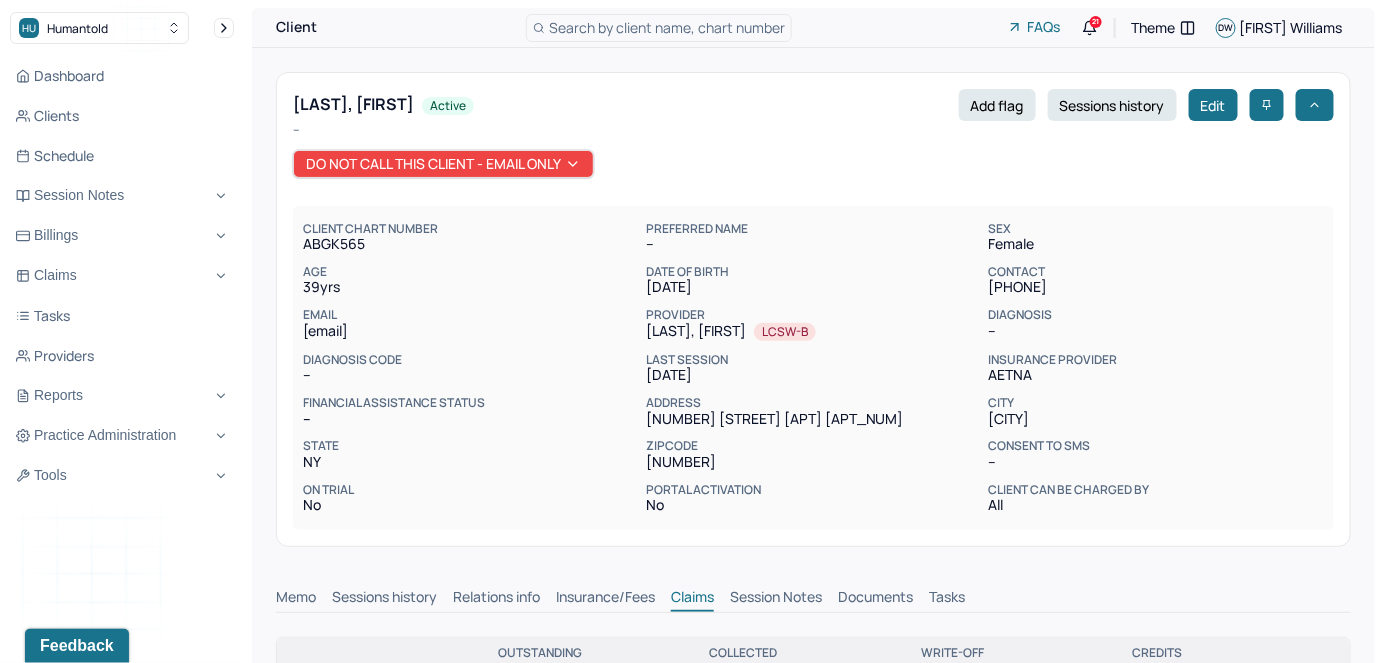 click on "Memo" at bounding box center (296, 599) 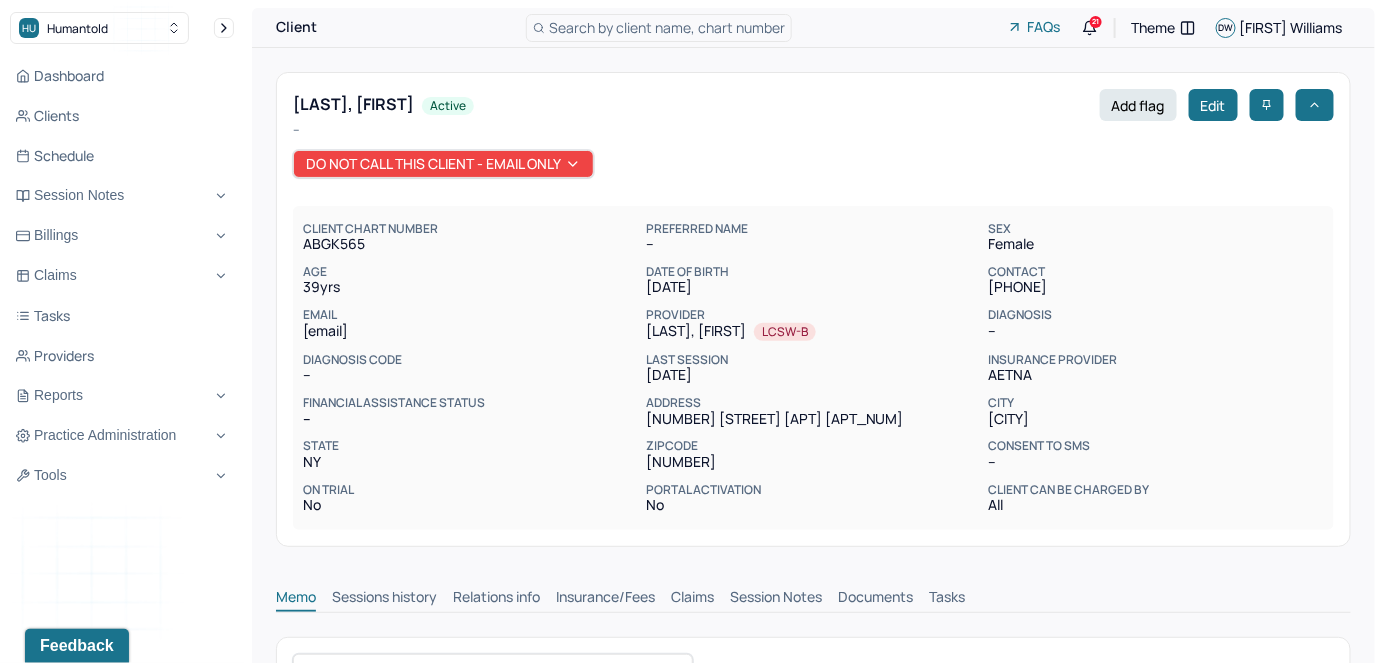 scroll, scrollTop: 1, scrollLeft: 0, axis: vertical 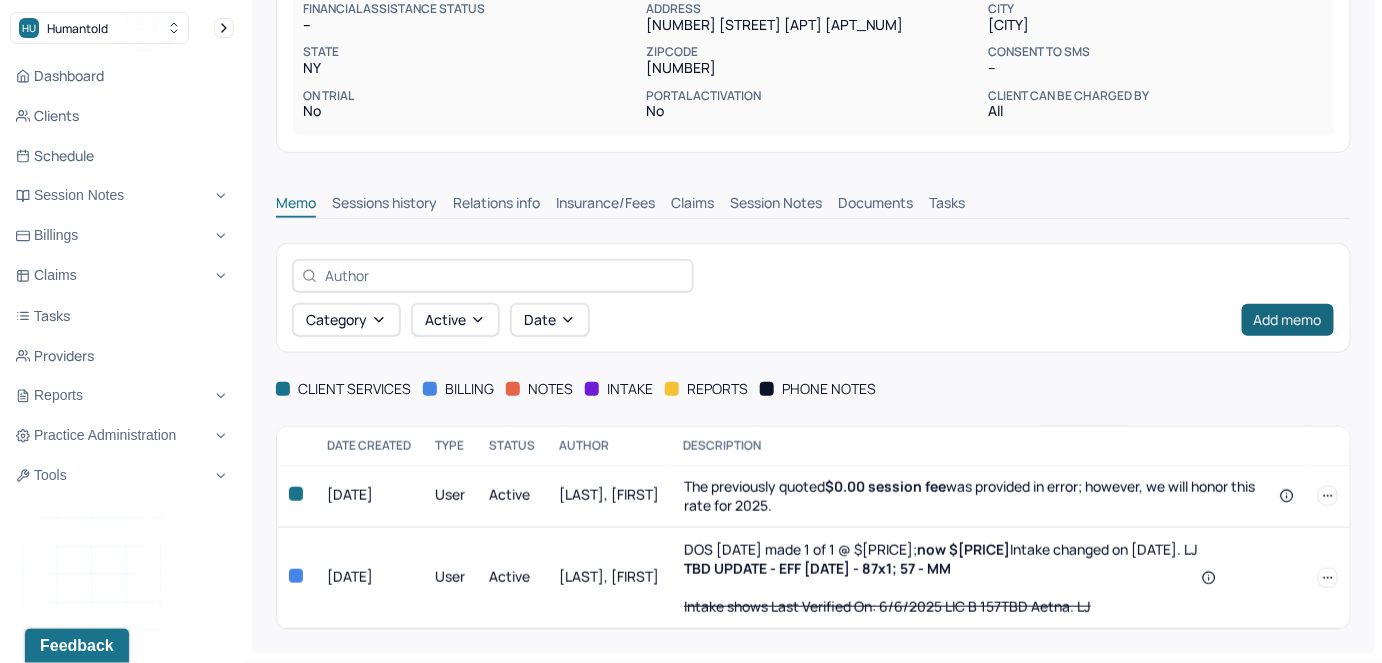 click on "Add memo" at bounding box center (1288, 320) 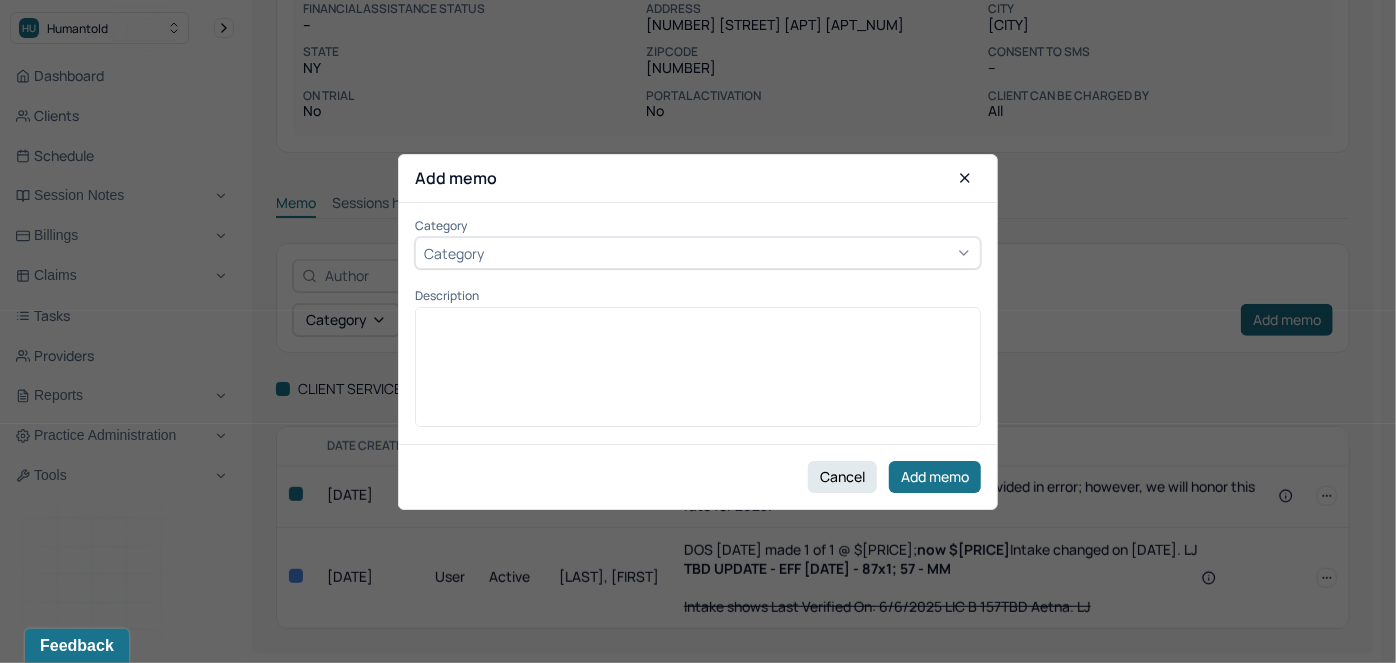 type 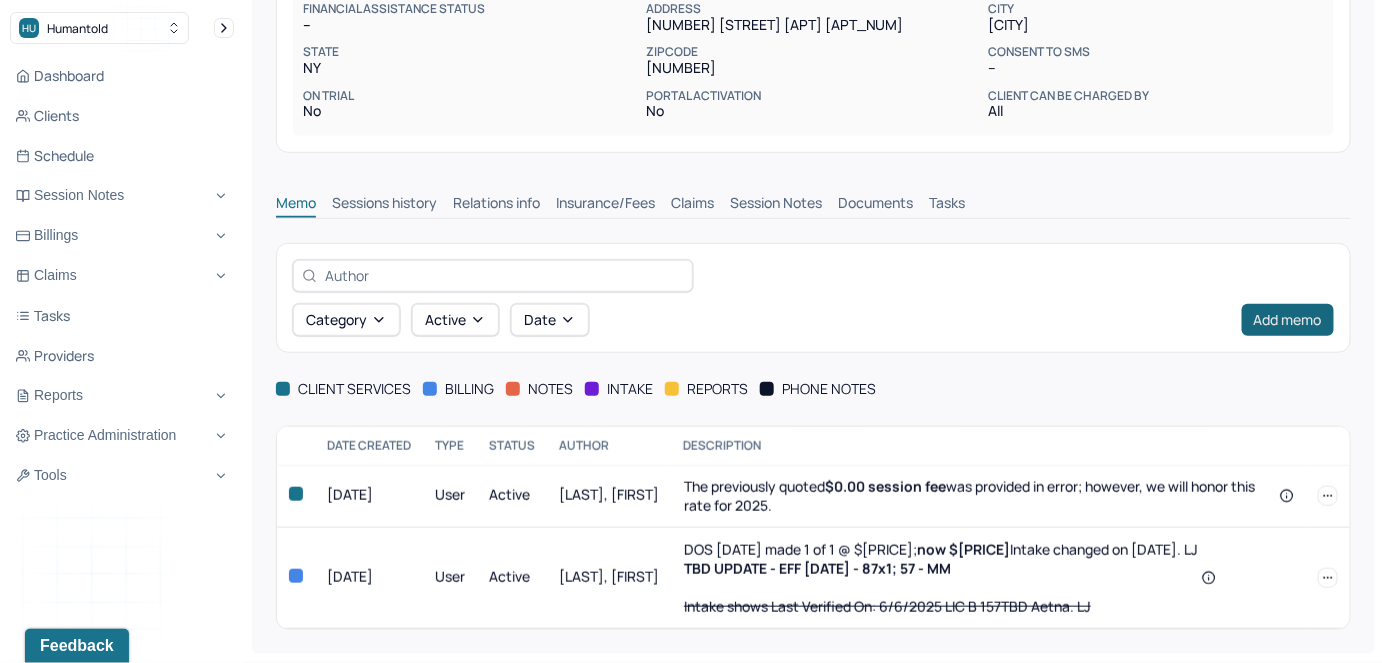 click on "Add memo" at bounding box center (1288, 320) 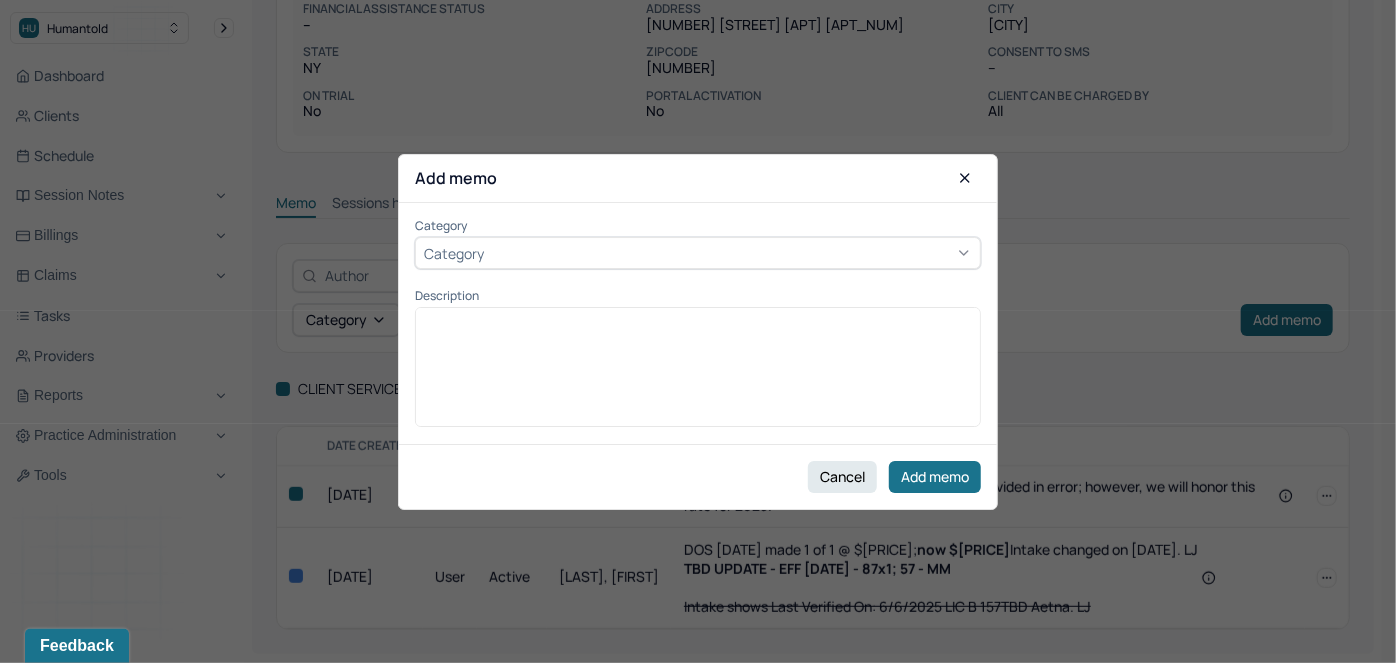 click on "Category" at bounding box center [698, 253] 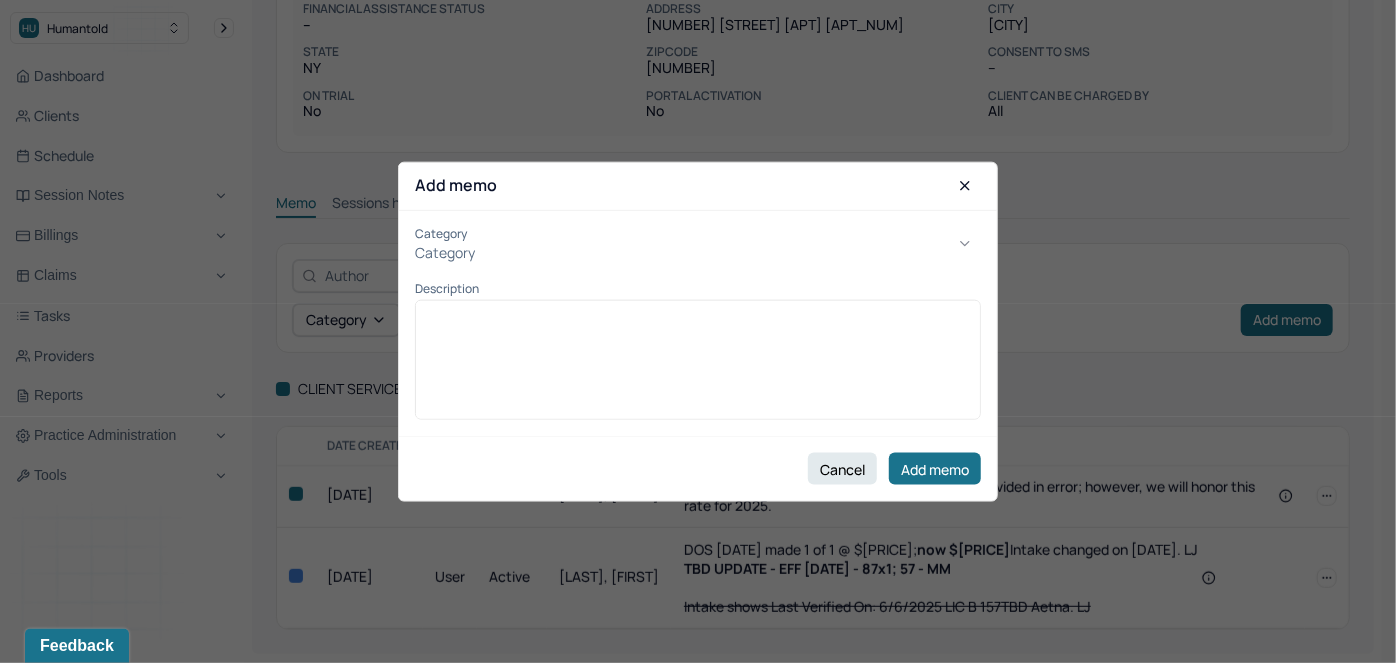 click on "billing" at bounding box center [691, 687] 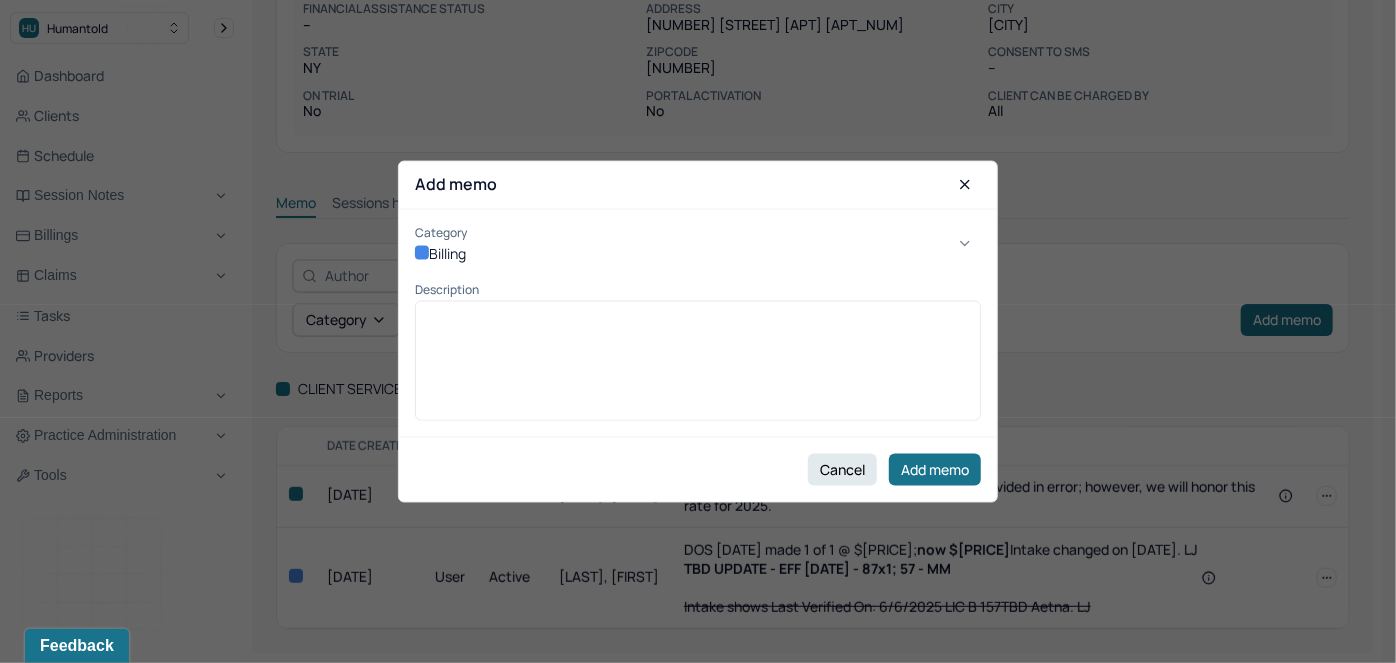 click at bounding box center [698, 368] 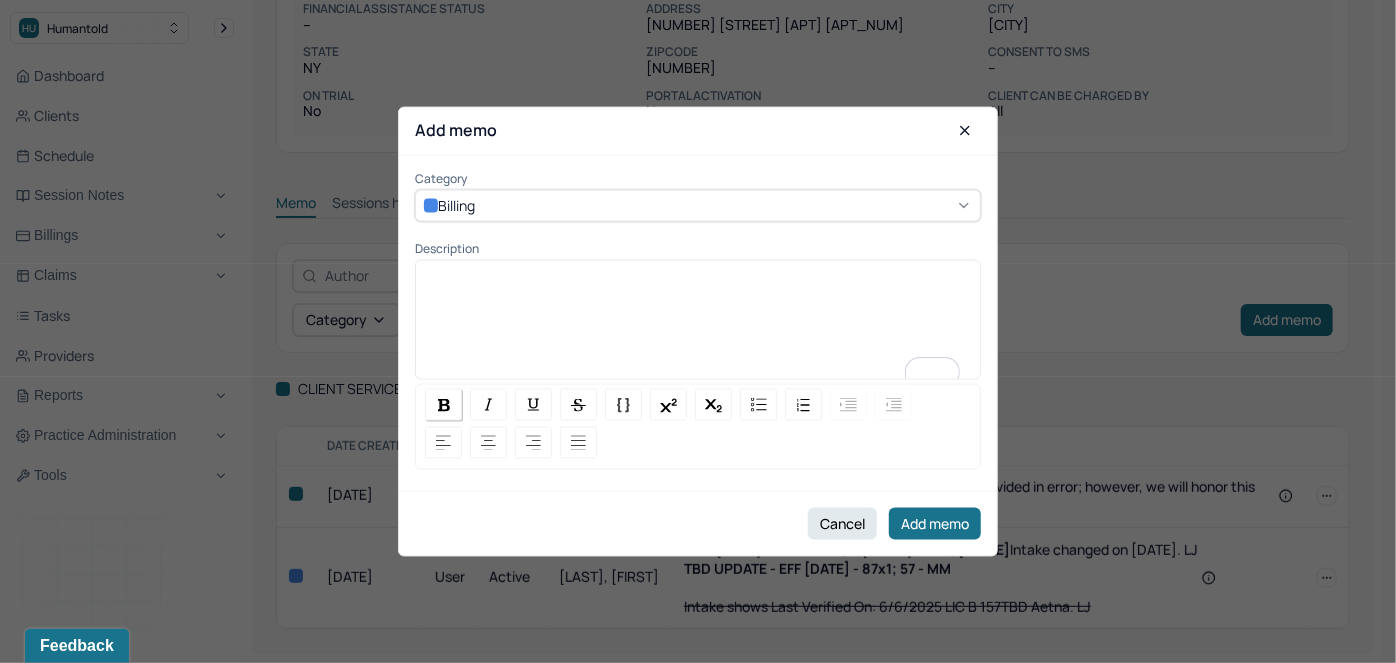 click at bounding box center (444, 404) 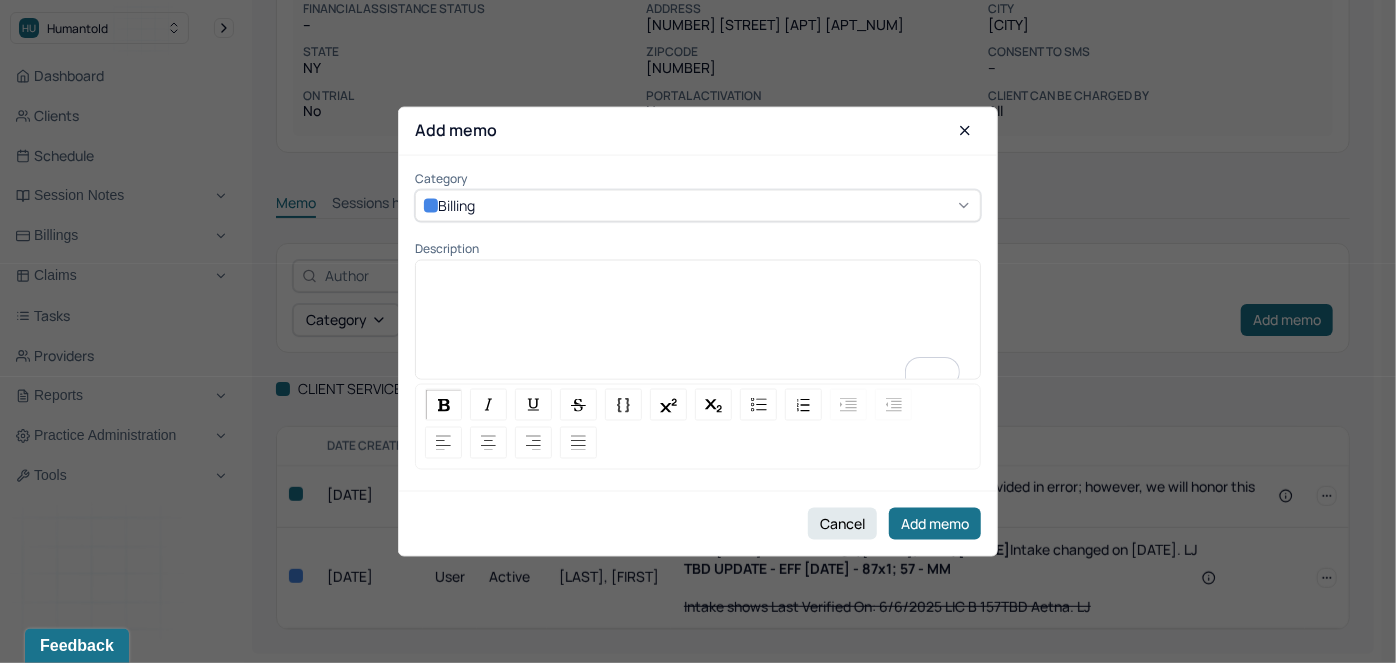 click at bounding box center (698, 327) 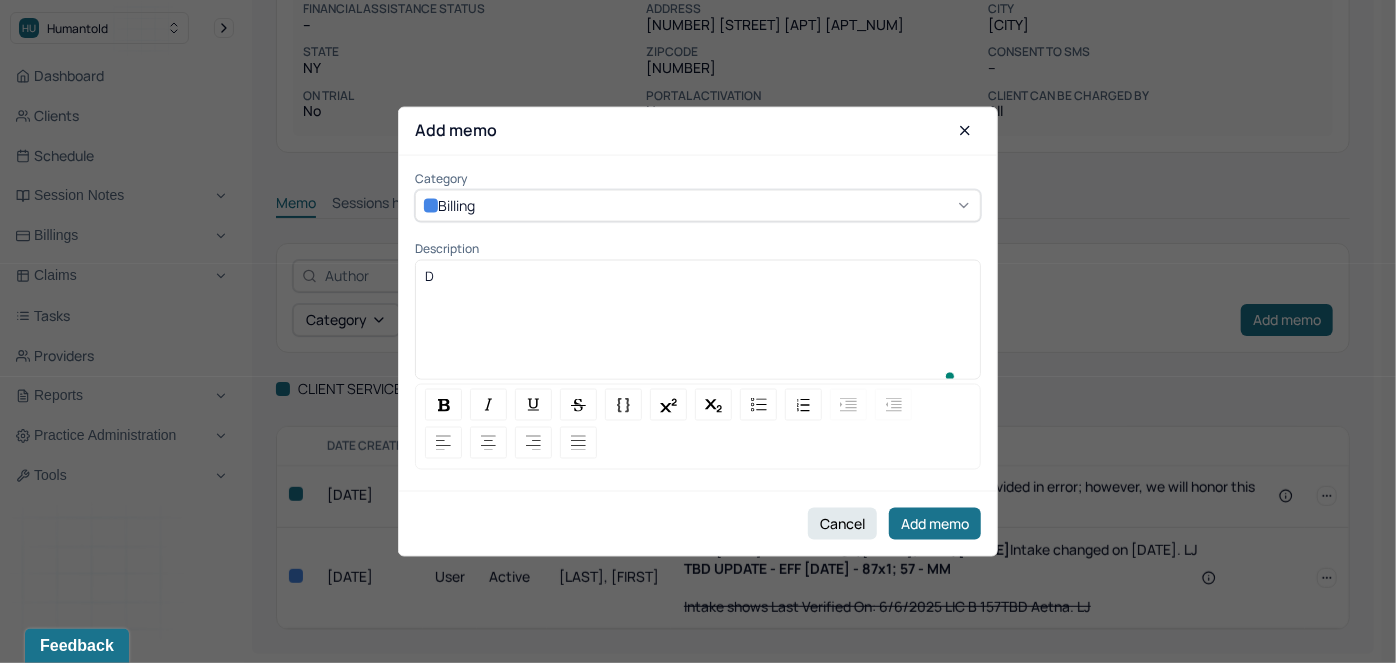 type 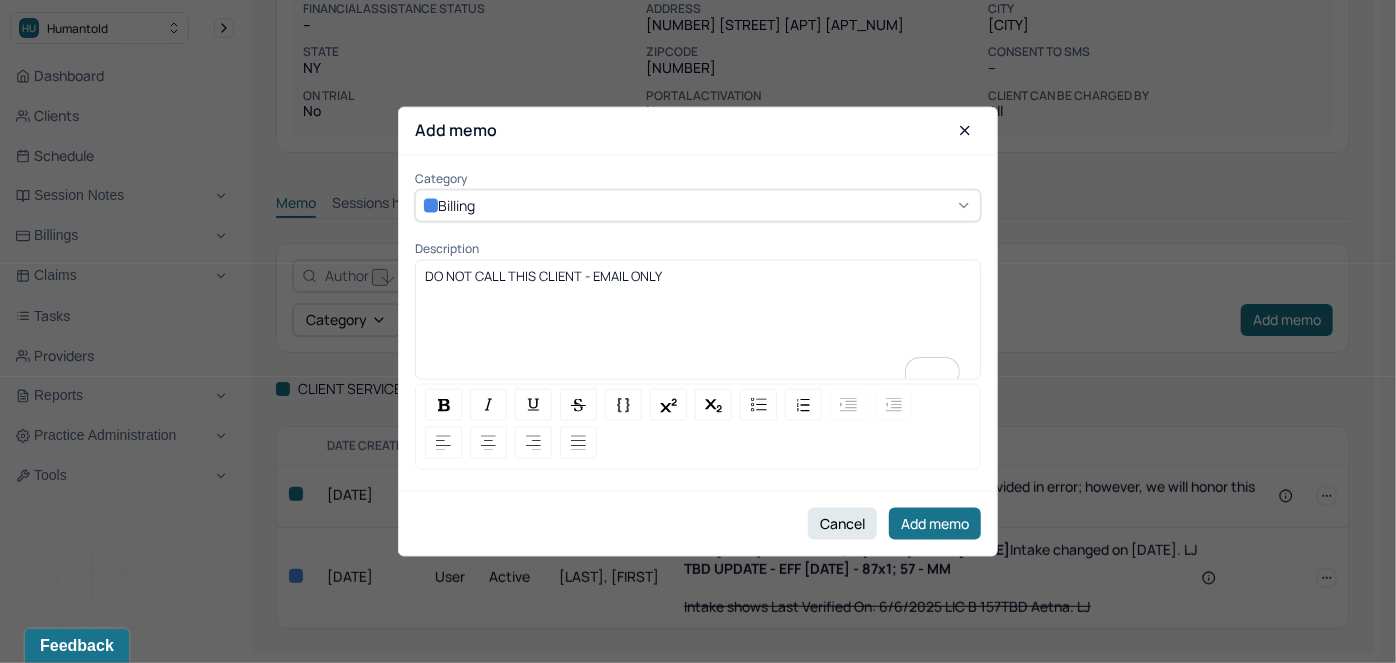drag, startPoint x: 693, startPoint y: 269, endPoint x: 422, endPoint y: 272, distance: 271.0166 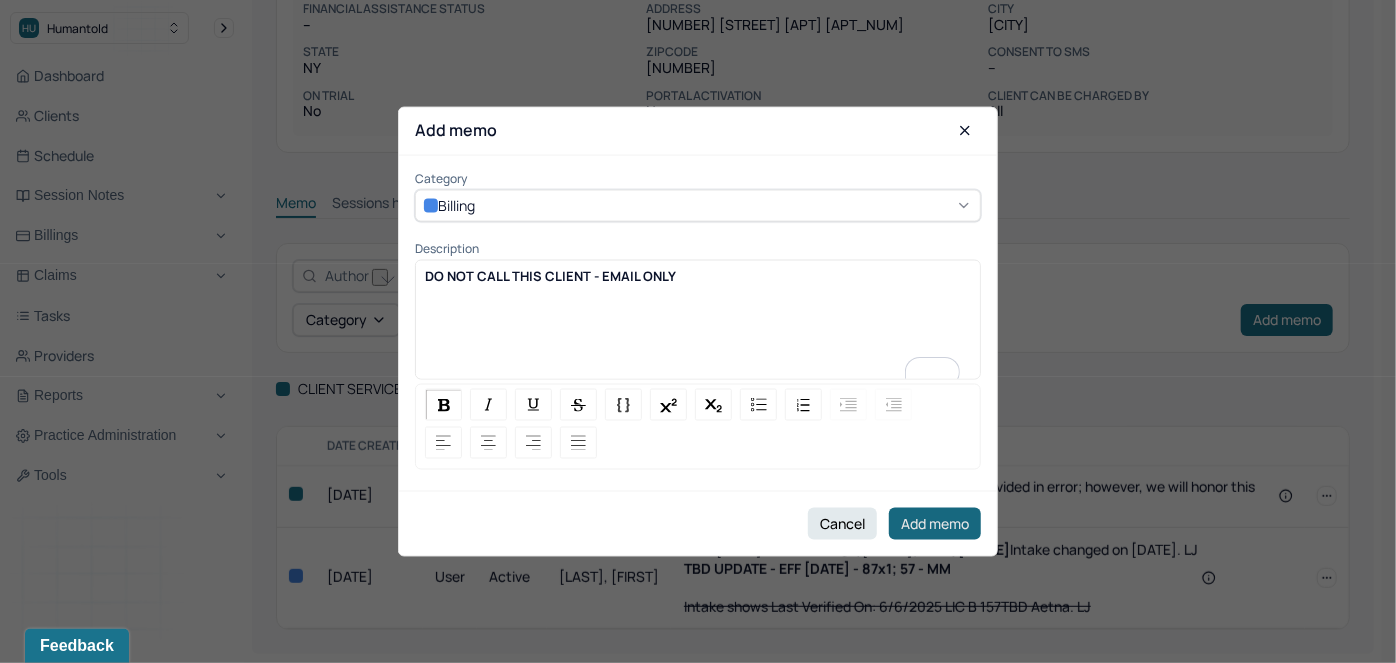 click on "Add memo" at bounding box center [935, 524] 